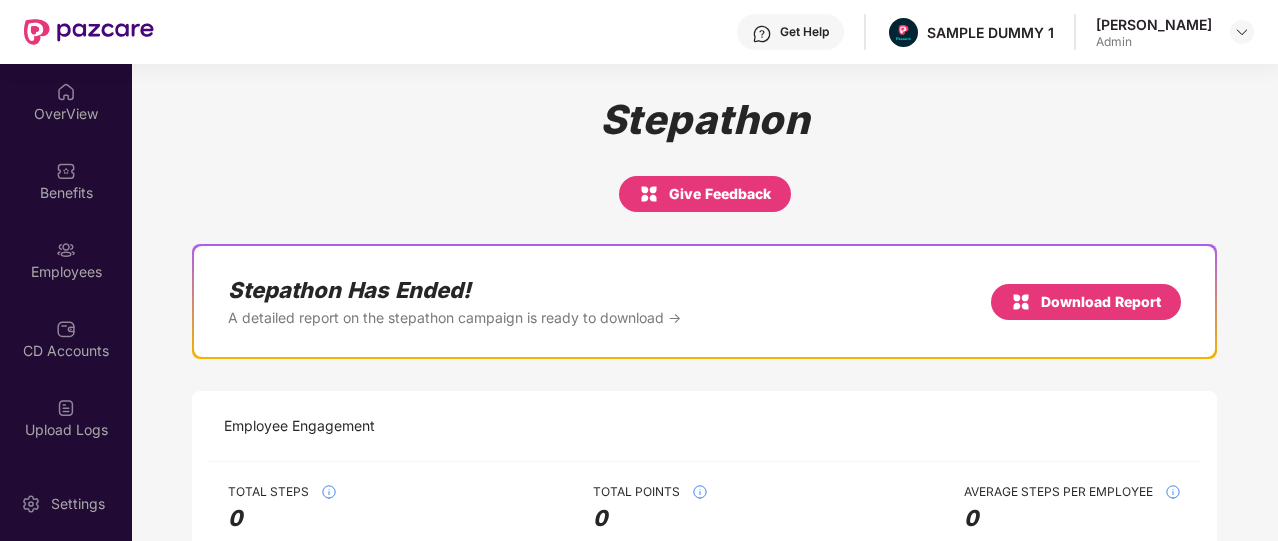 scroll, scrollTop: 0, scrollLeft: 0, axis: both 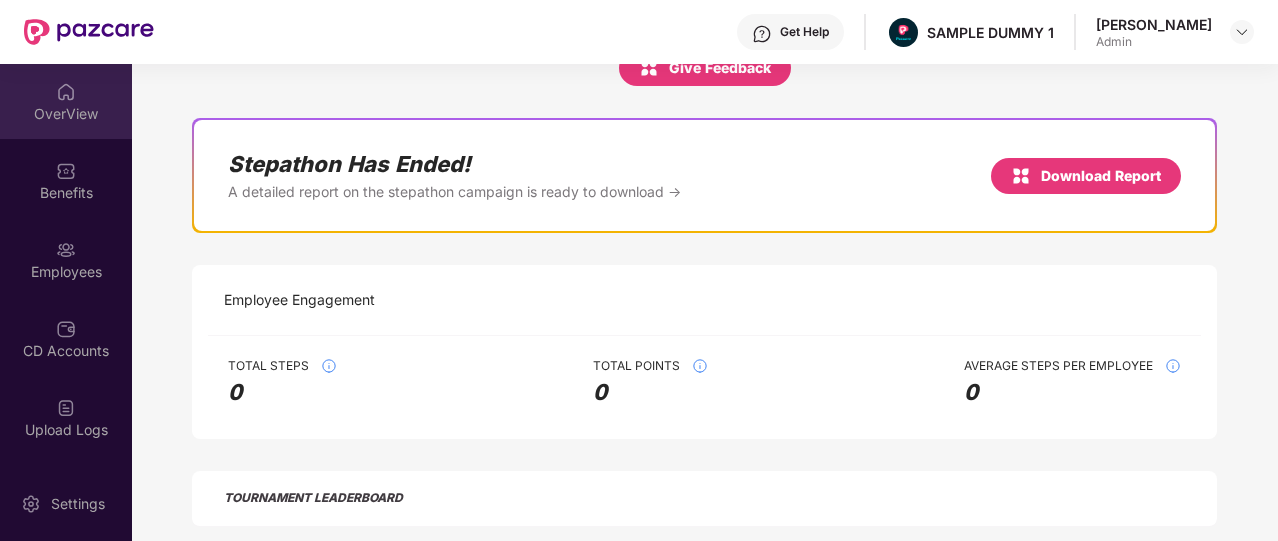 click at bounding box center [66, 92] 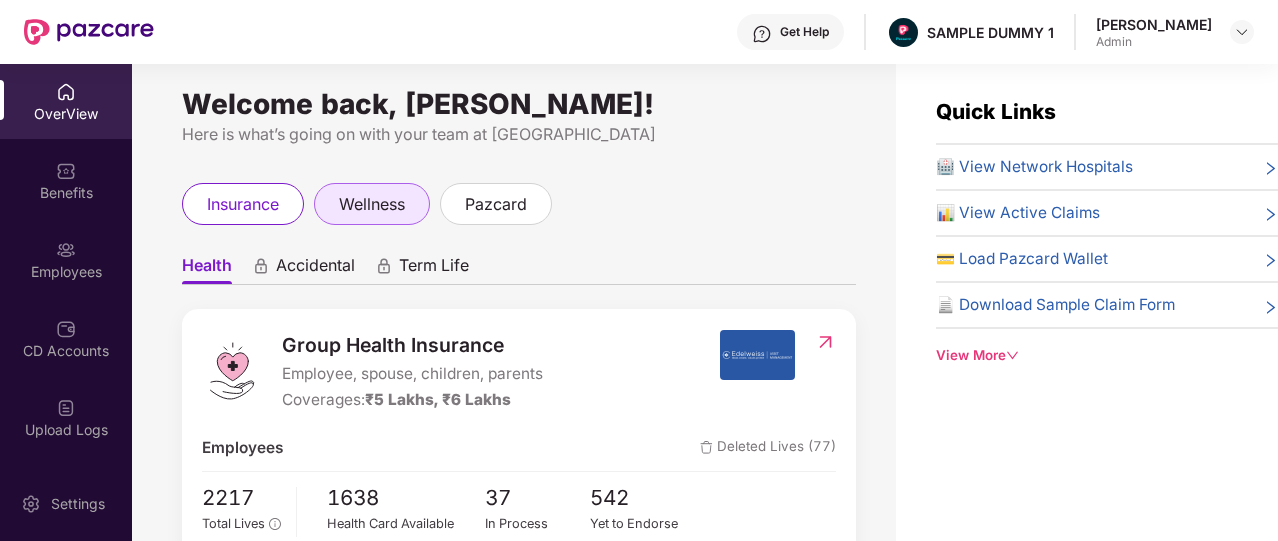 scroll, scrollTop: 2, scrollLeft: 0, axis: vertical 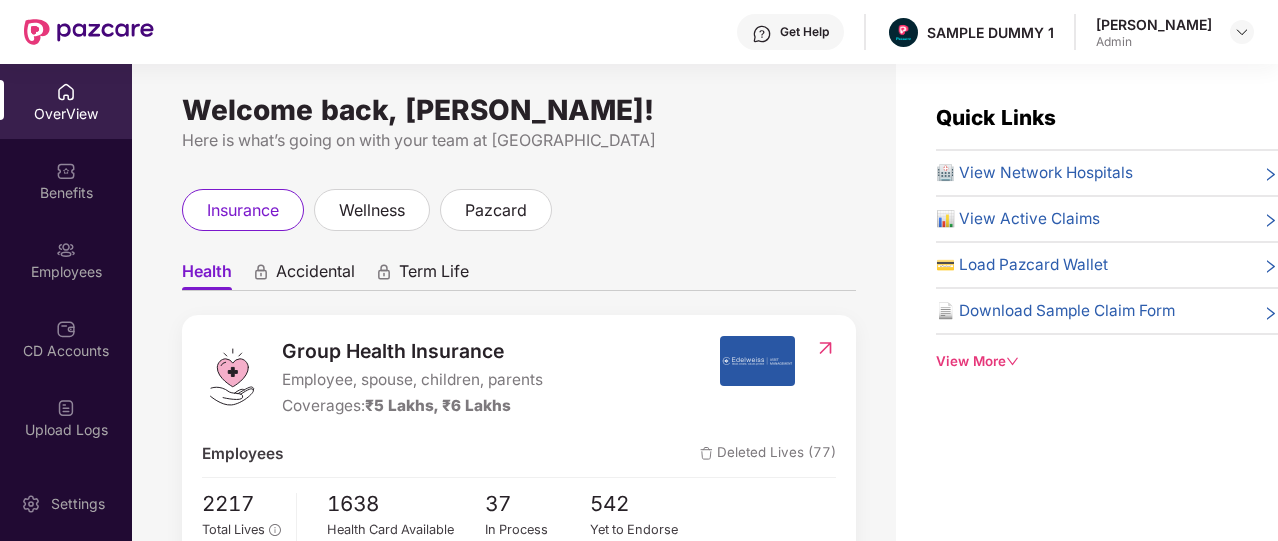 click at bounding box center (762, 34) 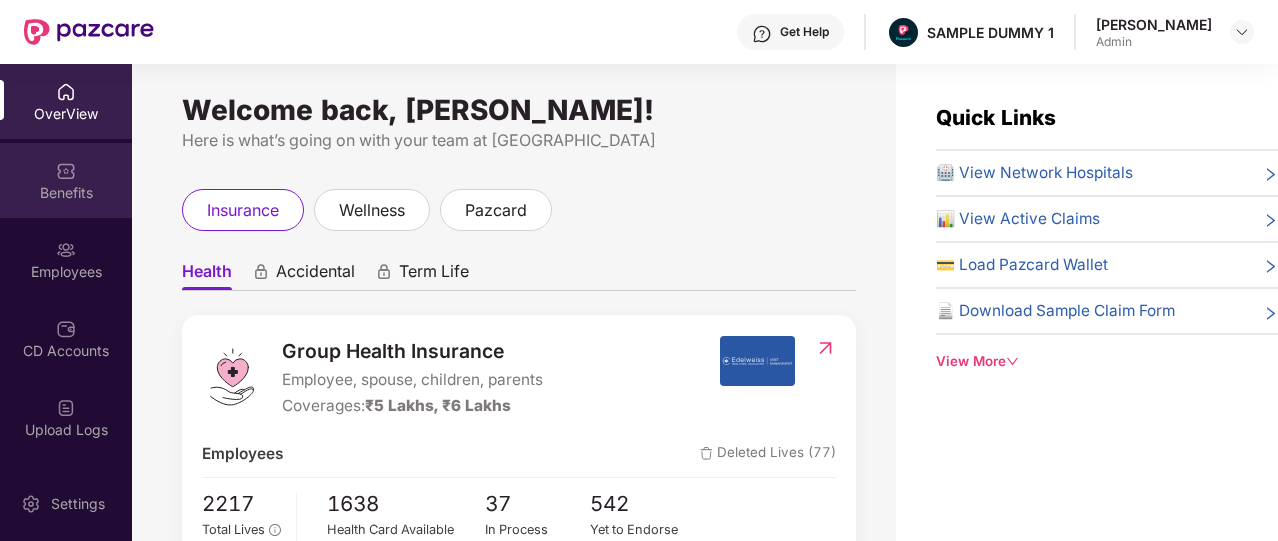 click on "Benefits" at bounding box center (66, 193) 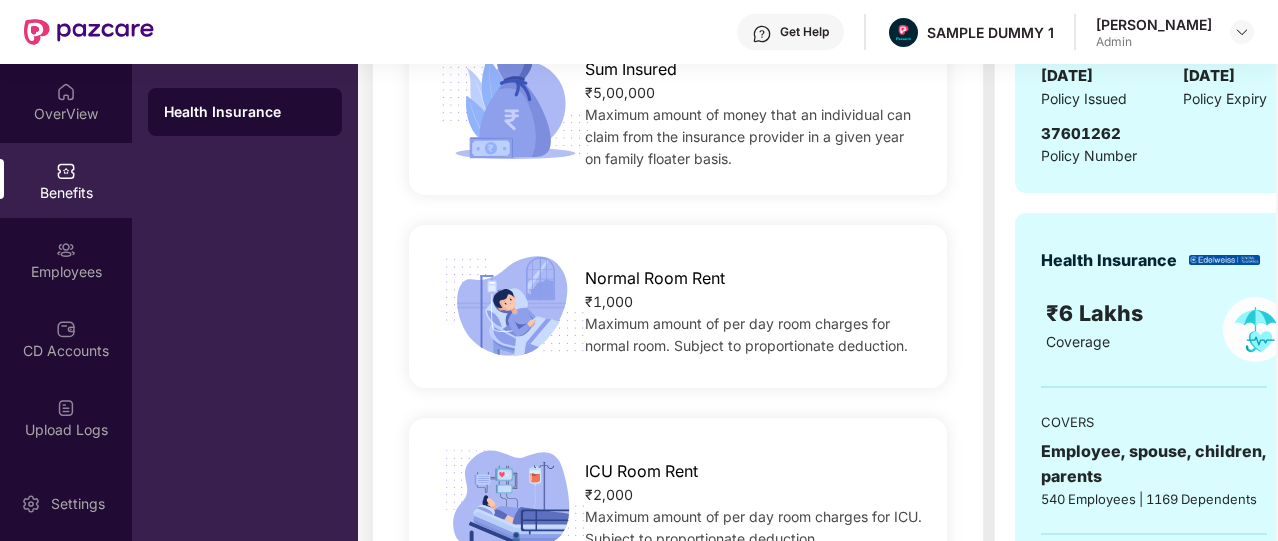 scroll, scrollTop: 323, scrollLeft: 0, axis: vertical 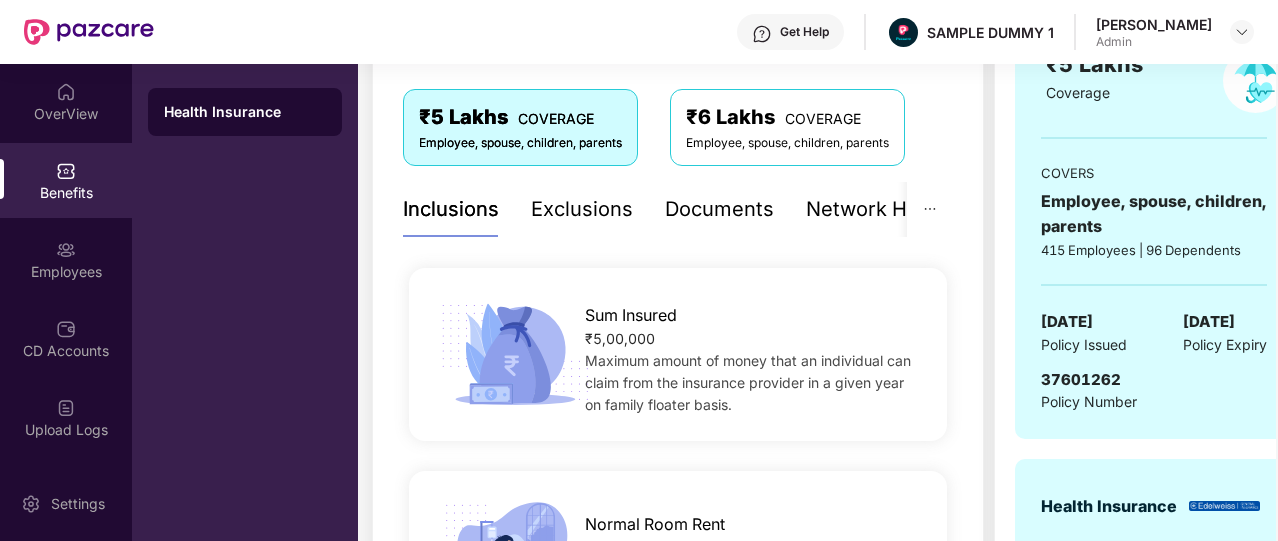 click on "Exclusions" at bounding box center (582, 209) 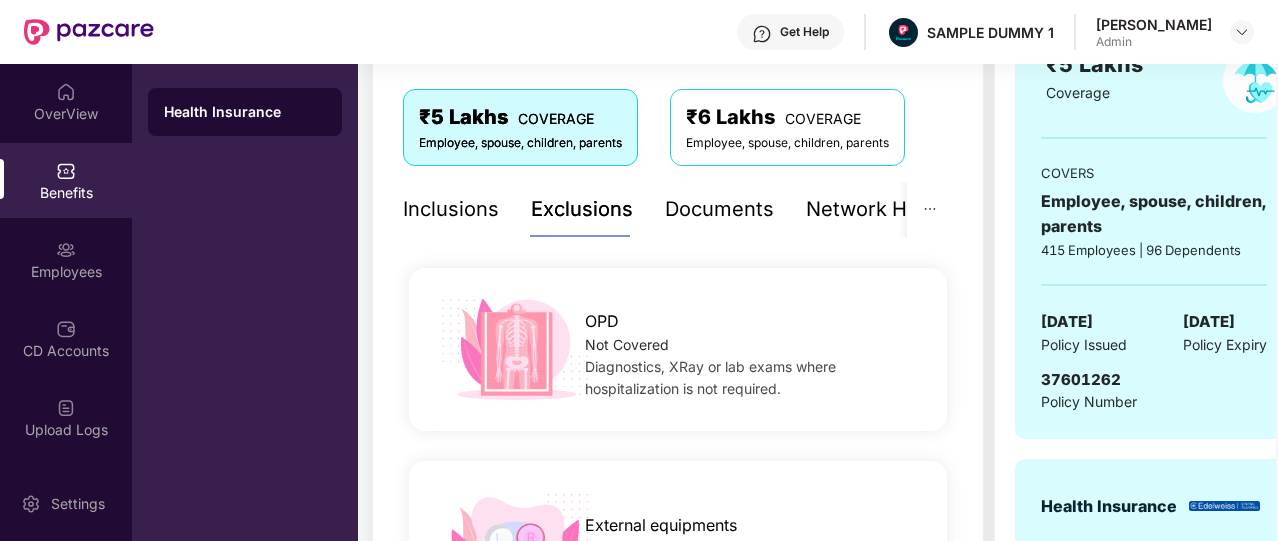 click on "Documents" at bounding box center [719, 209] 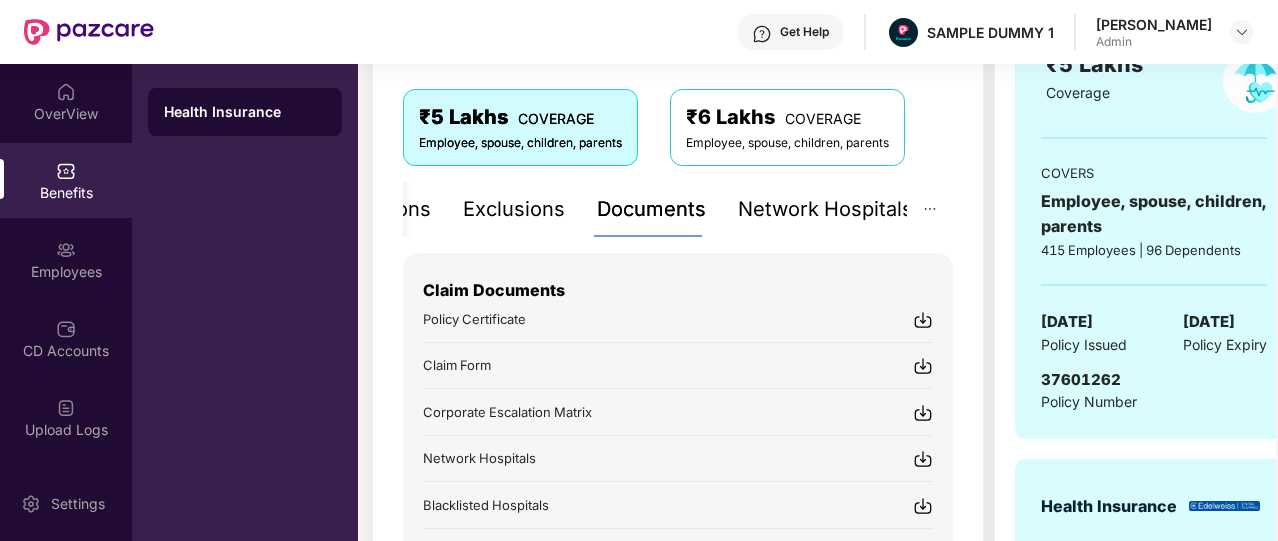 scroll, scrollTop: 362, scrollLeft: 0, axis: vertical 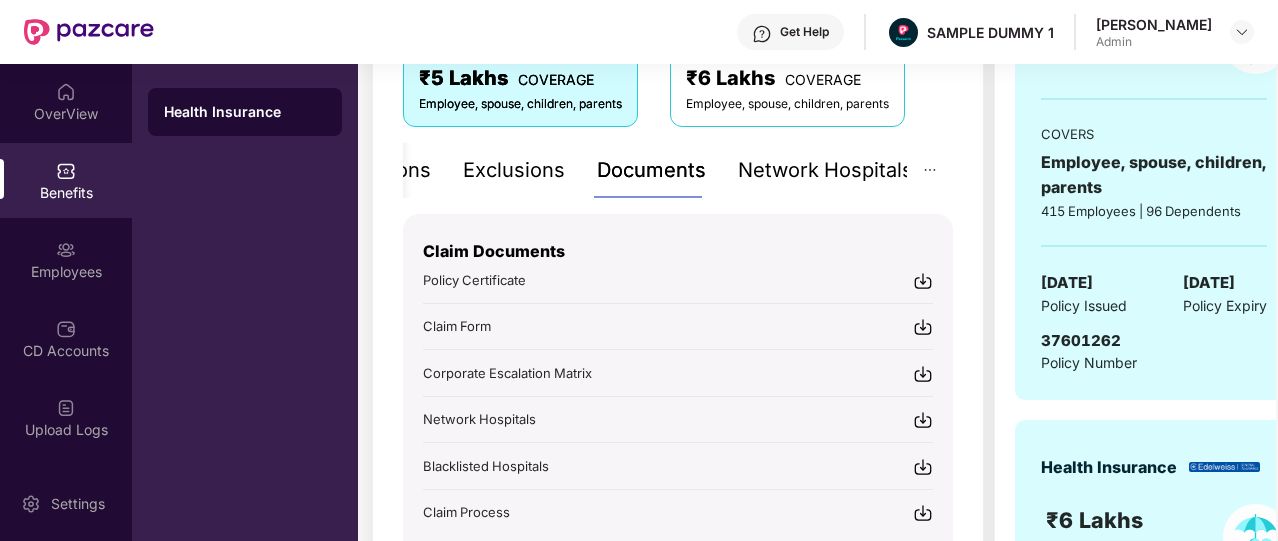 click on "Network Hospitals" at bounding box center [825, 170] 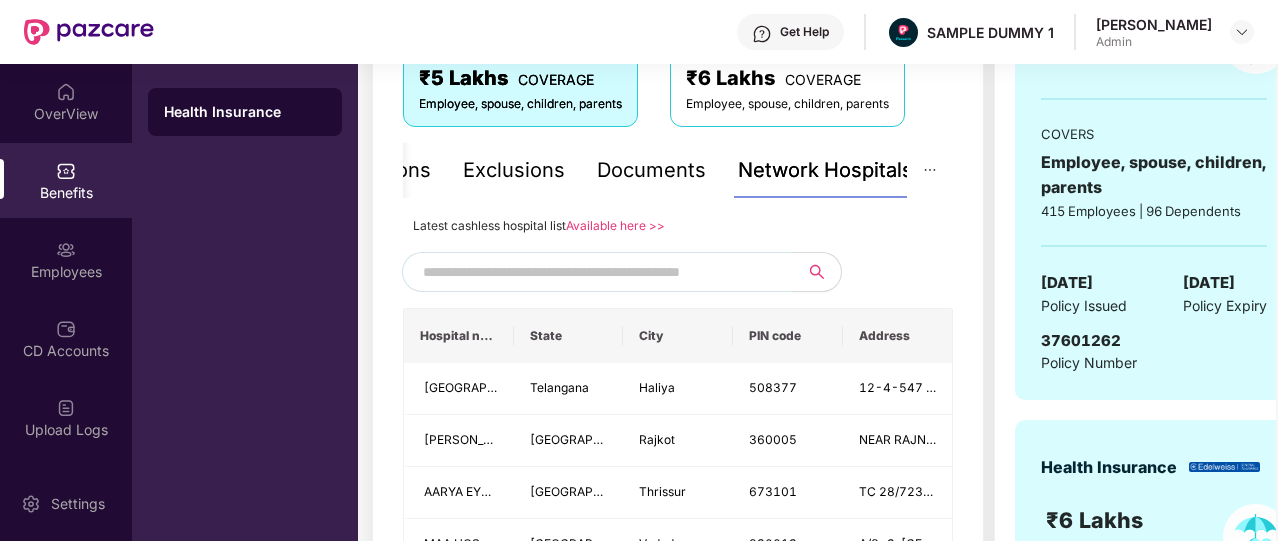 scroll, scrollTop: 459, scrollLeft: 0, axis: vertical 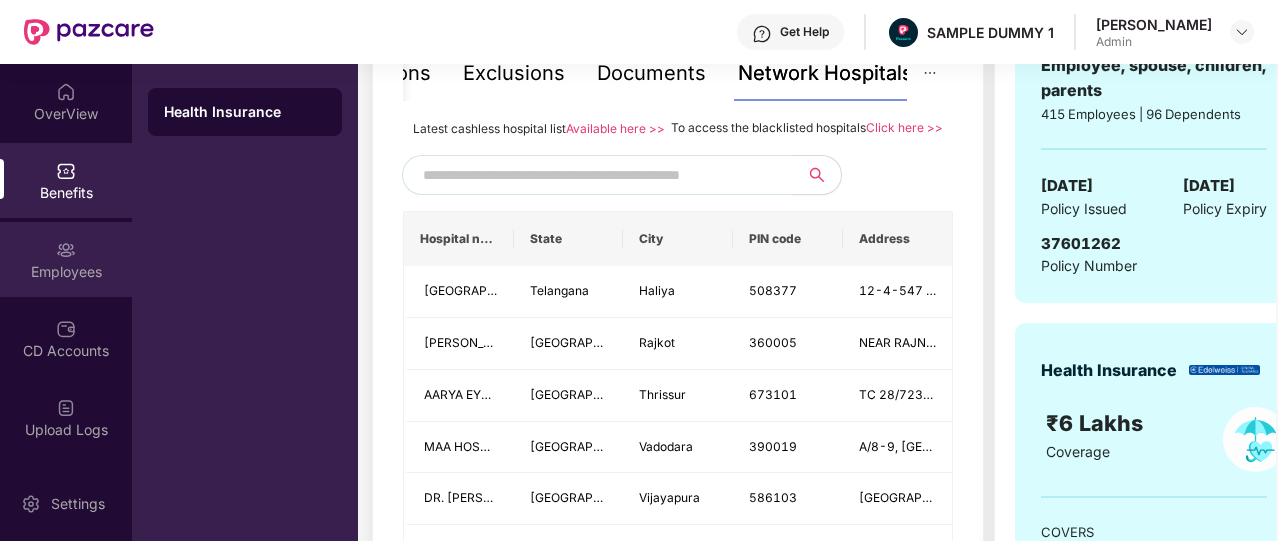 click on "Employees" at bounding box center (66, 259) 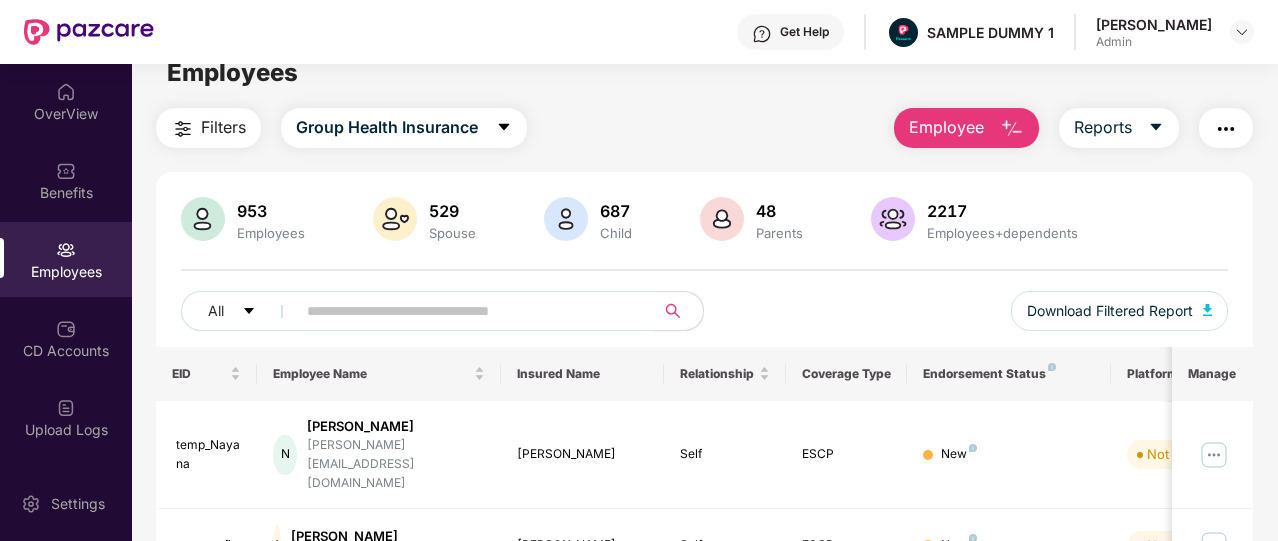 scroll, scrollTop: 0, scrollLeft: 0, axis: both 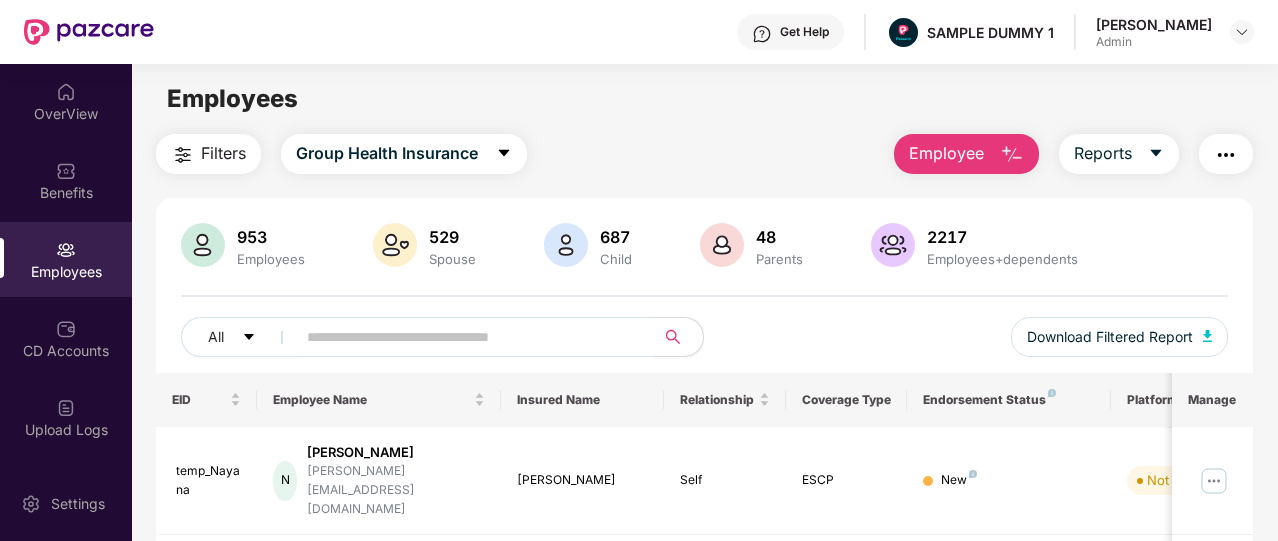 click on "Employee" at bounding box center (946, 153) 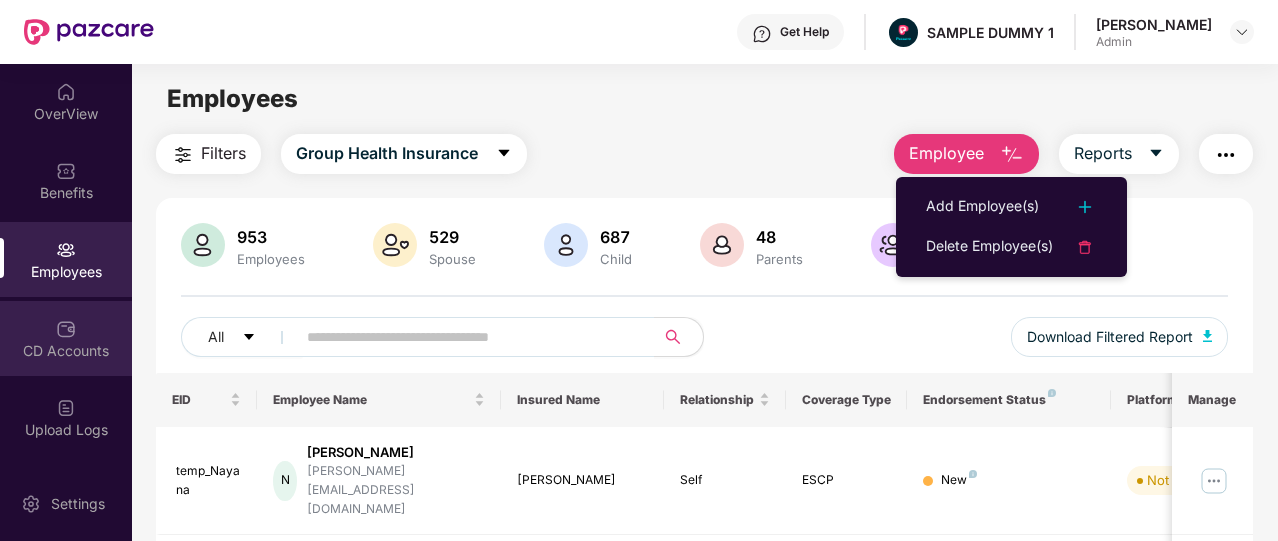 click on "CD Accounts" at bounding box center [66, 338] 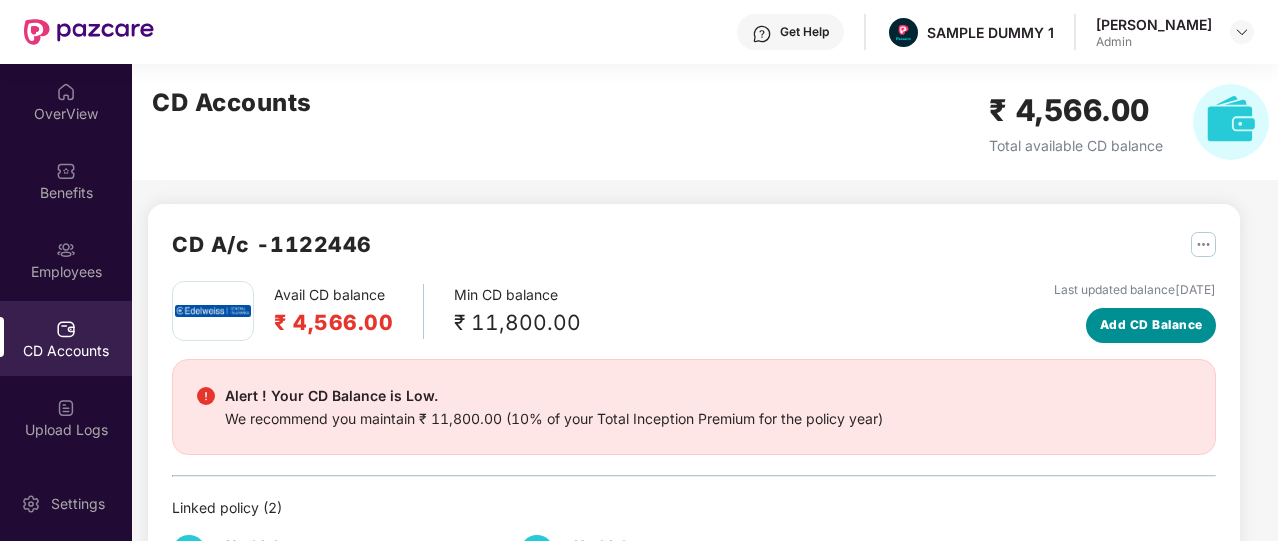click on "Add CD Balance" at bounding box center (1151, 325) 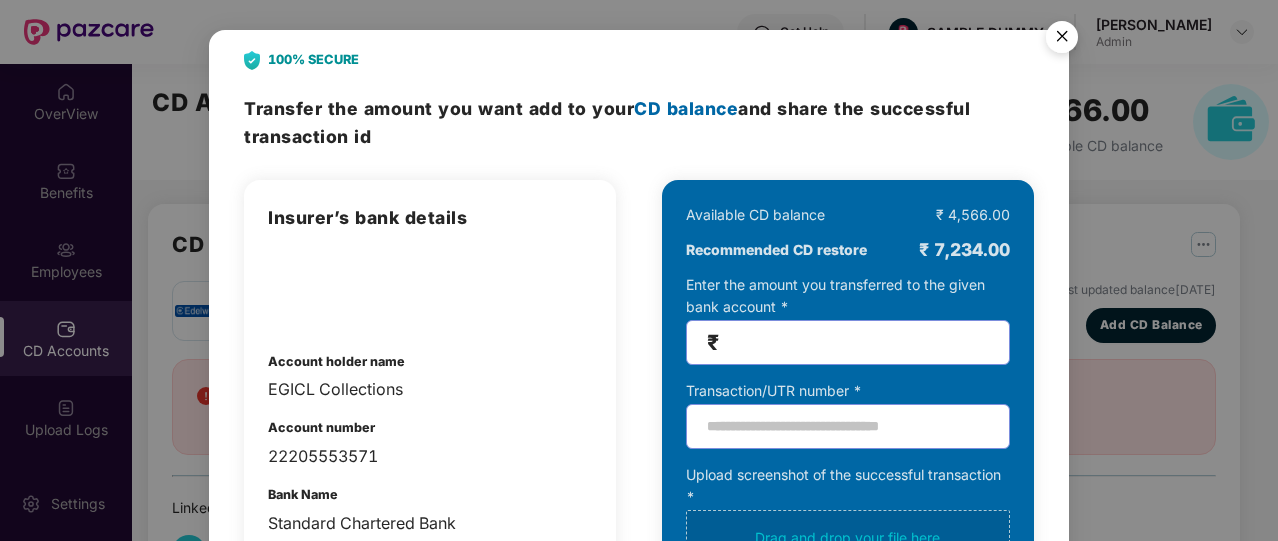 click at bounding box center [1062, 40] 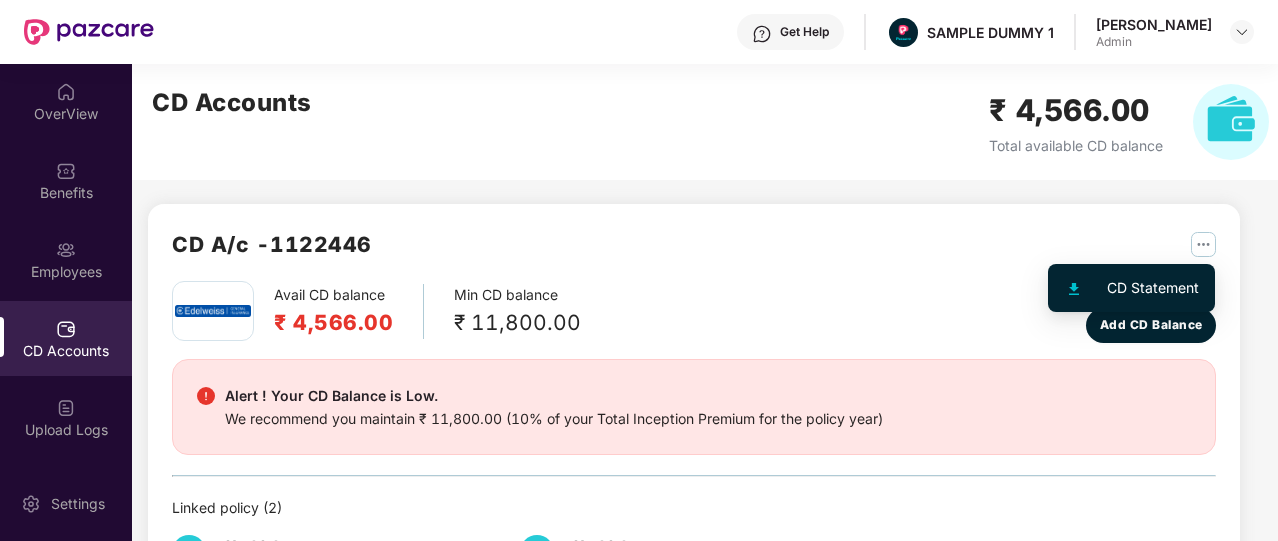 click at bounding box center [1203, 244] 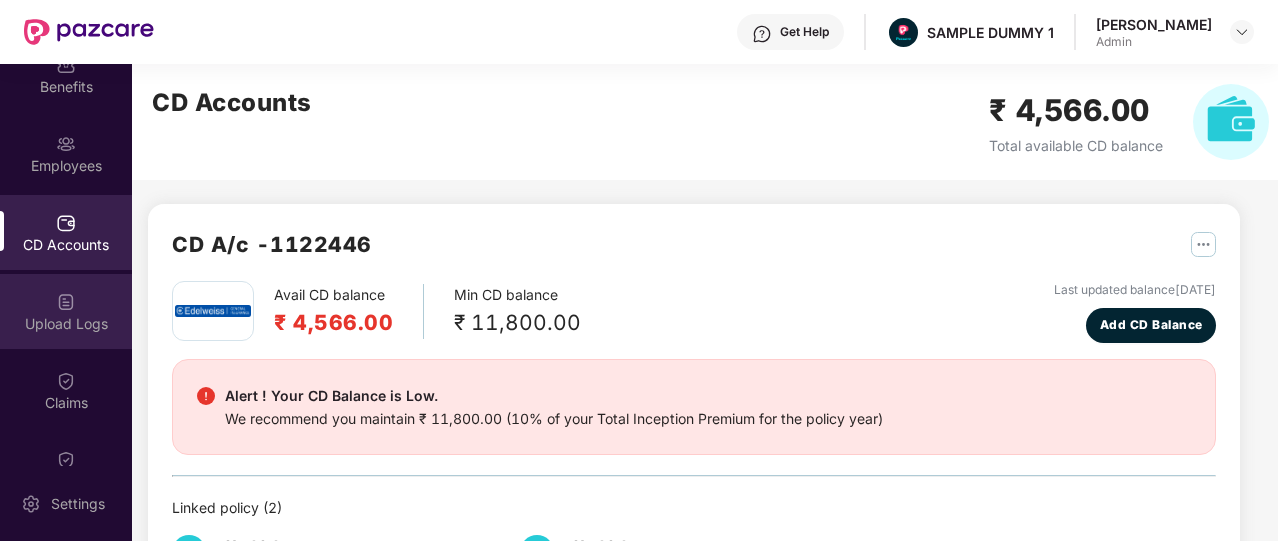 scroll, scrollTop: 108, scrollLeft: 0, axis: vertical 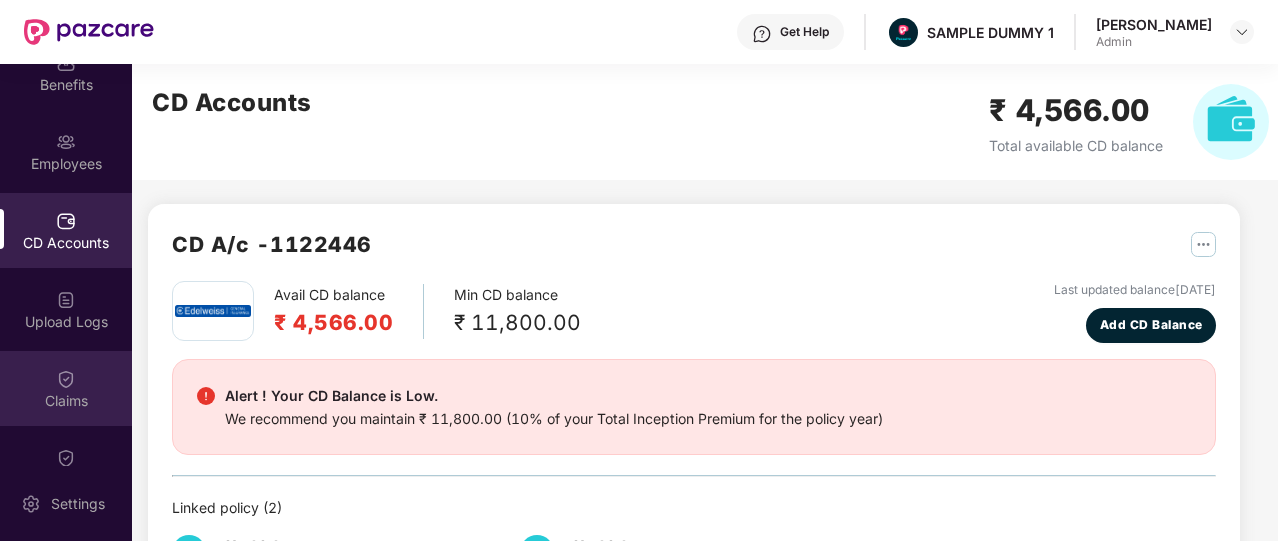 click at bounding box center (66, 379) 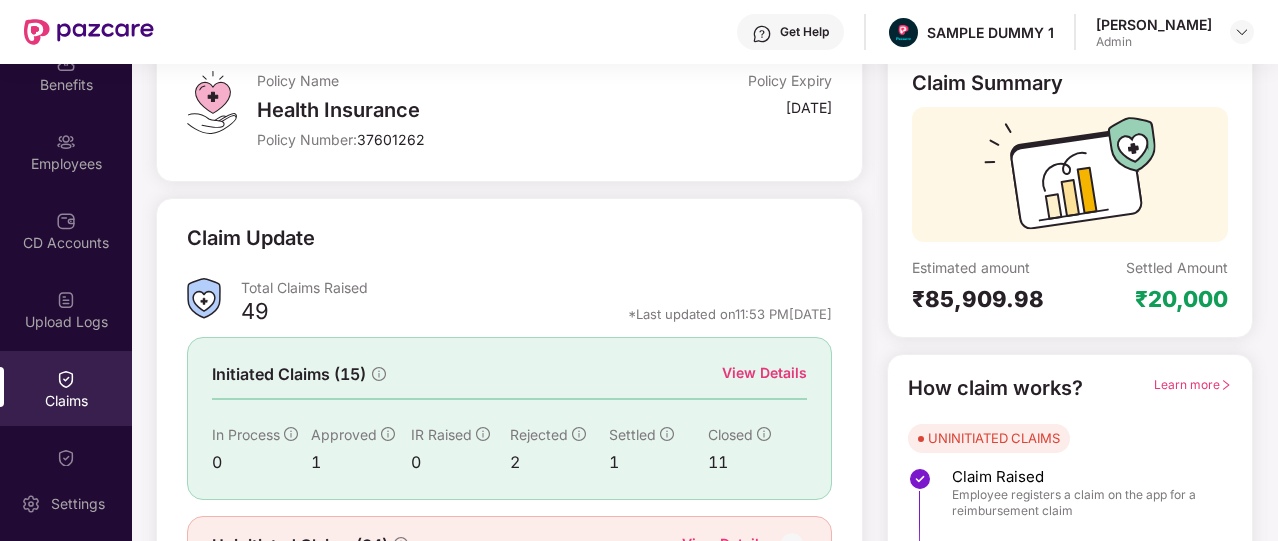scroll, scrollTop: 213, scrollLeft: 0, axis: vertical 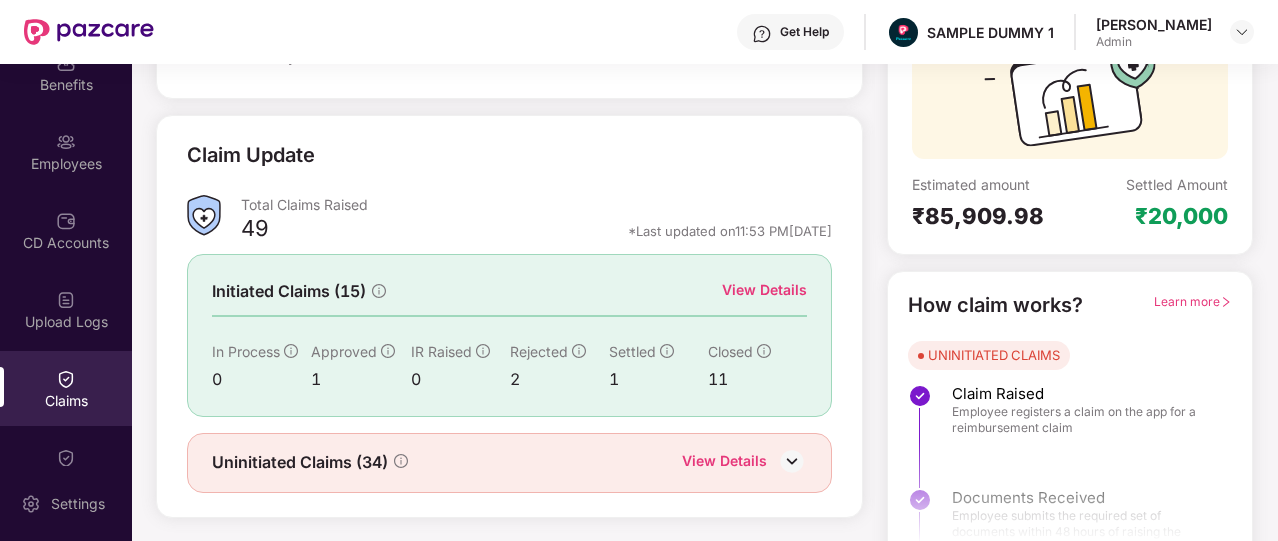 click on "Learn more" at bounding box center (1193, 305) 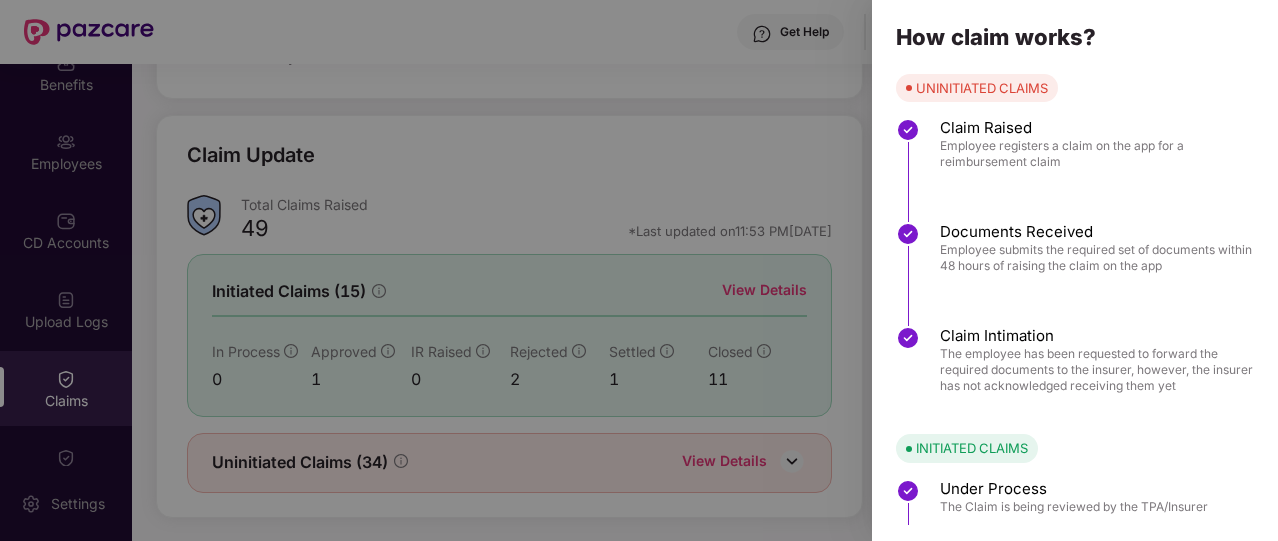 scroll, scrollTop: 40, scrollLeft: 0, axis: vertical 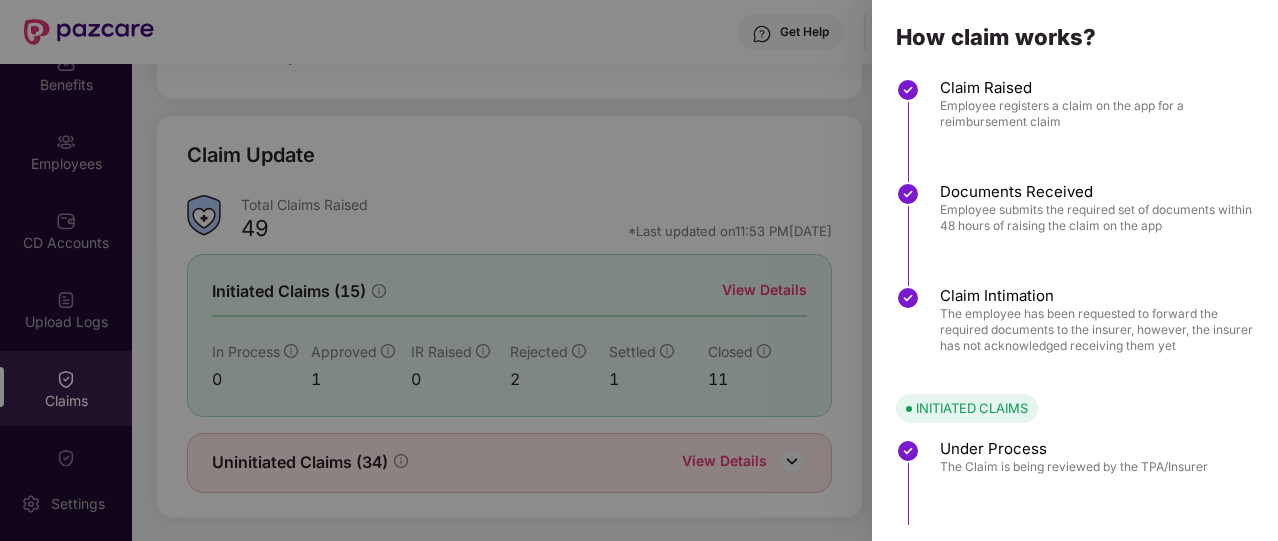 click at bounding box center (639, 270) 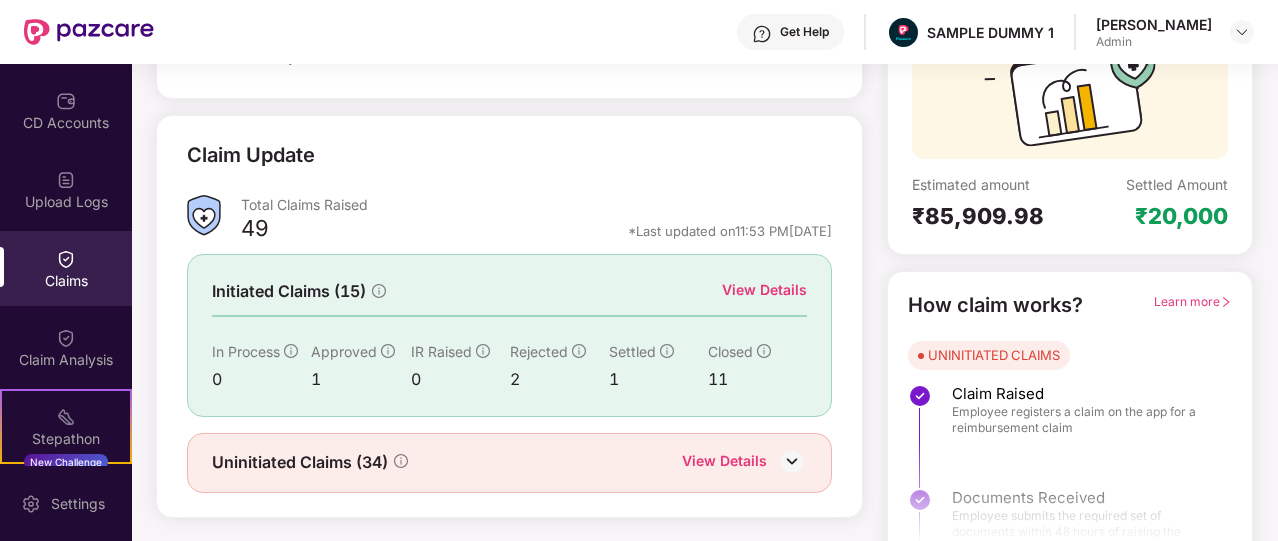scroll, scrollTop: 233, scrollLeft: 0, axis: vertical 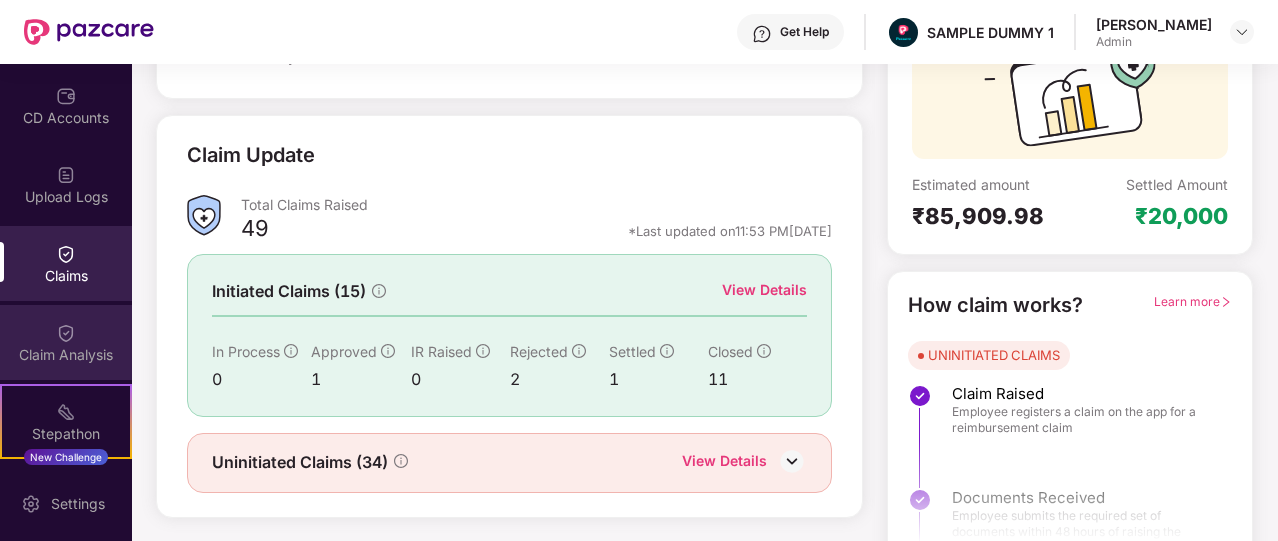 click on "Claim Analysis" at bounding box center [66, 355] 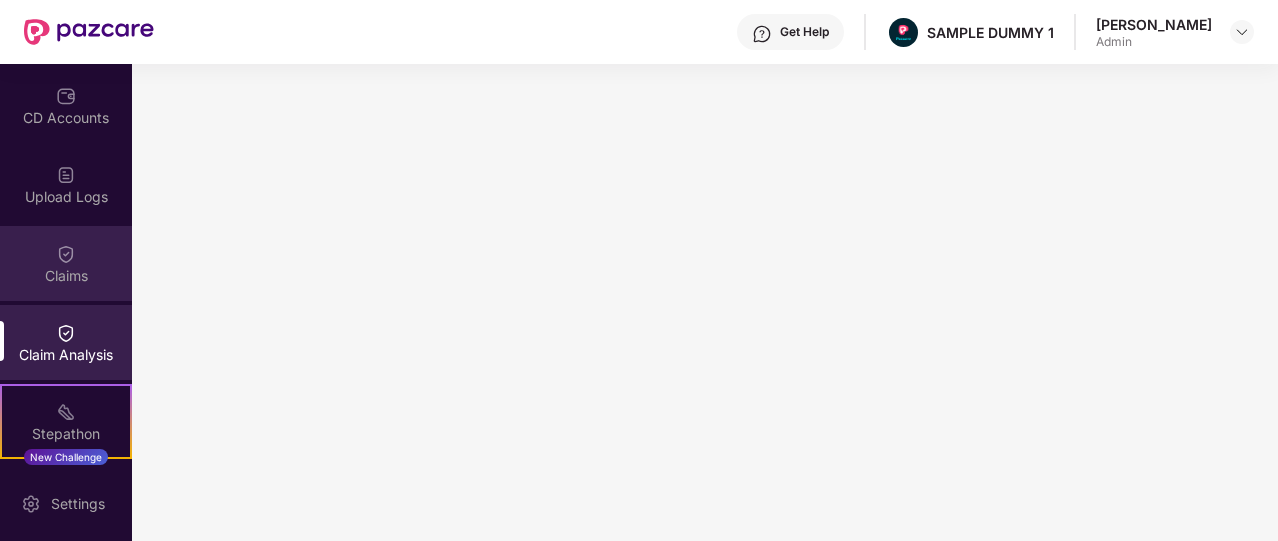 scroll, scrollTop: 466, scrollLeft: 0, axis: vertical 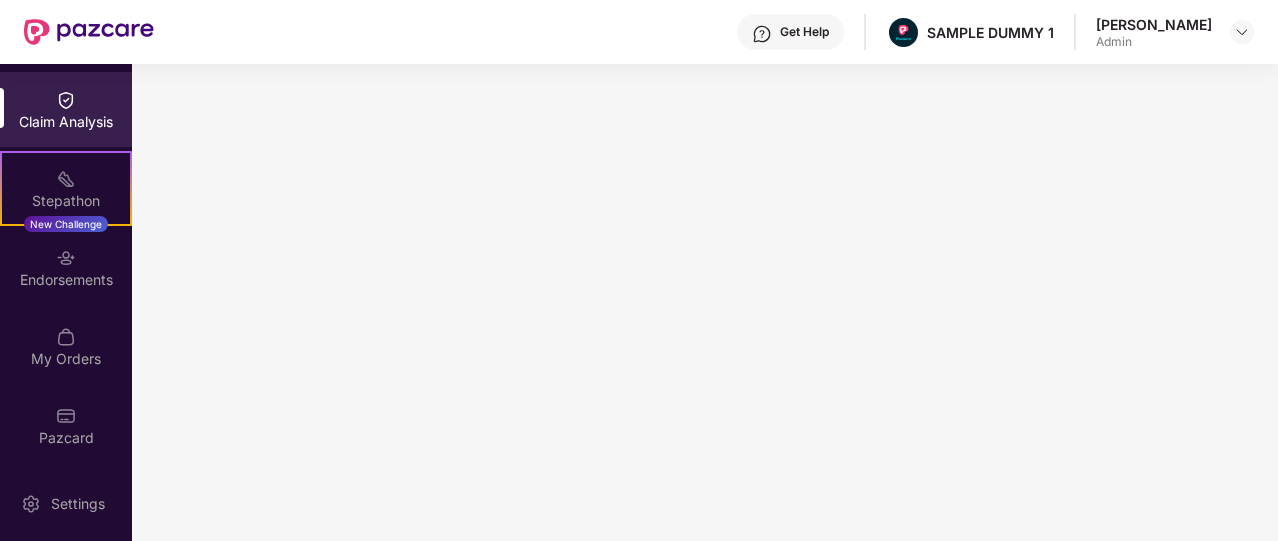 click on "Get Help" at bounding box center [790, 32] 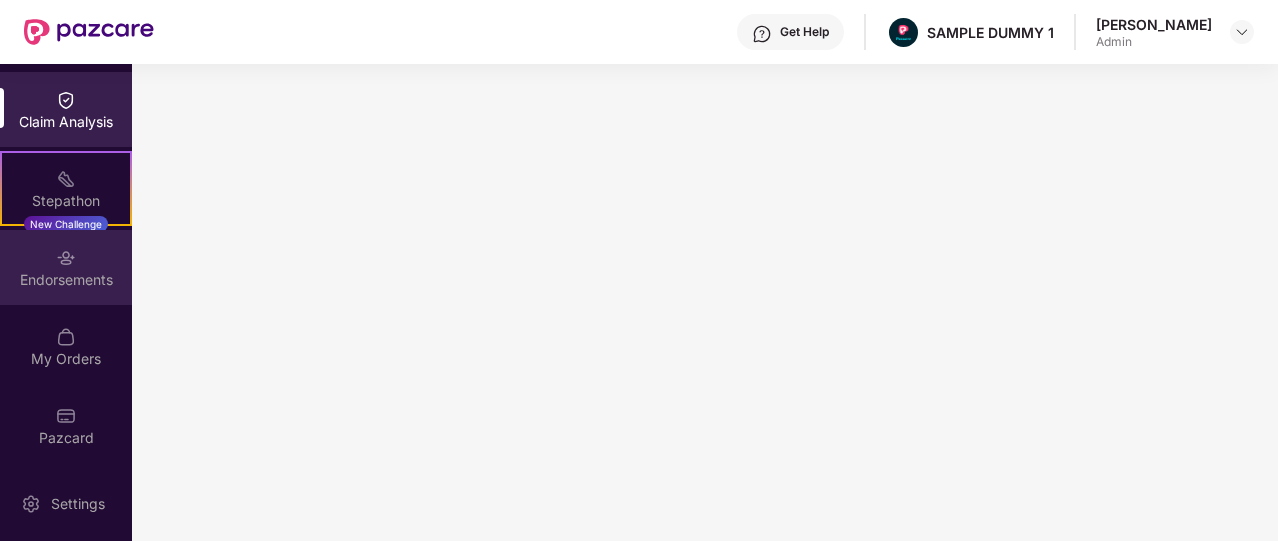 scroll, scrollTop: 0, scrollLeft: 0, axis: both 